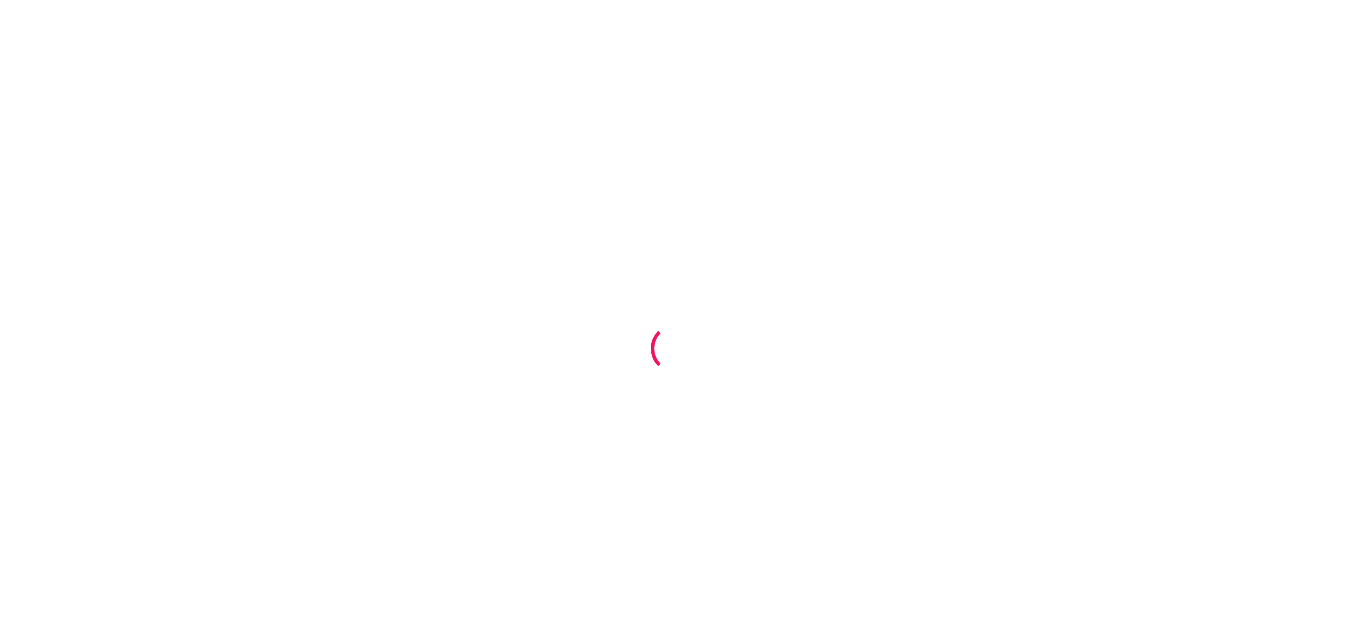 scroll, scrollTop: 0, scrollLeft: 0, axis: both 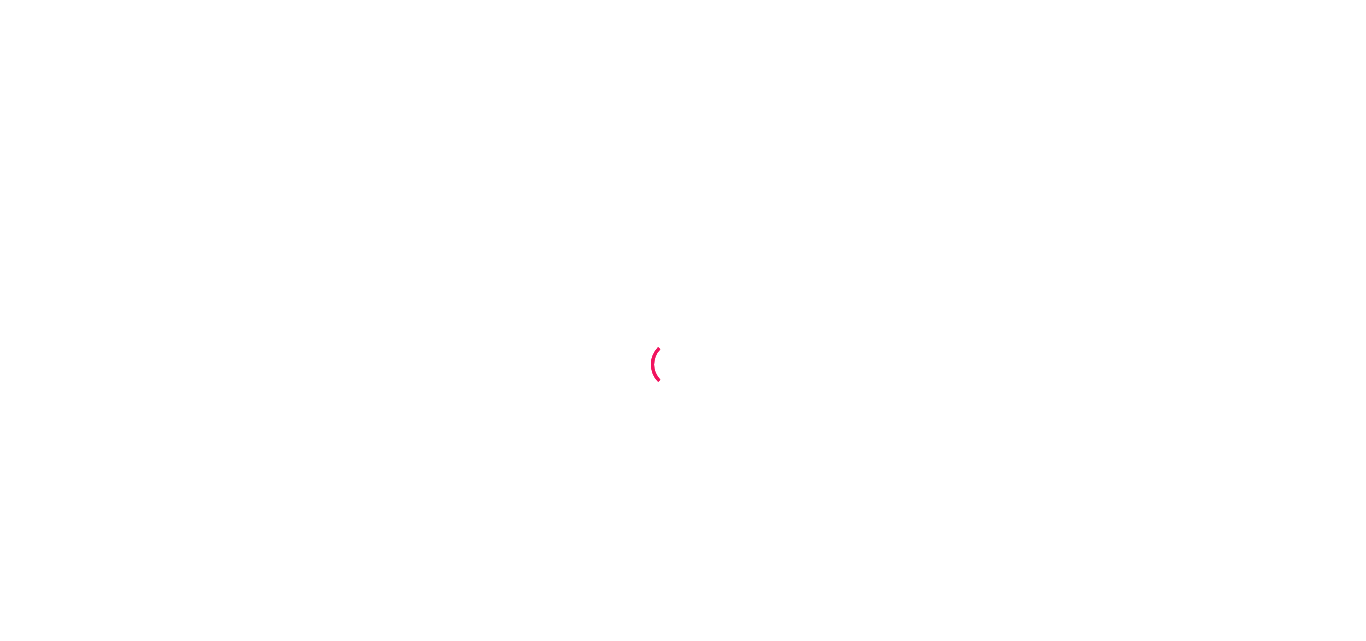 click on "Product Links" at bounding box center [139, 765] 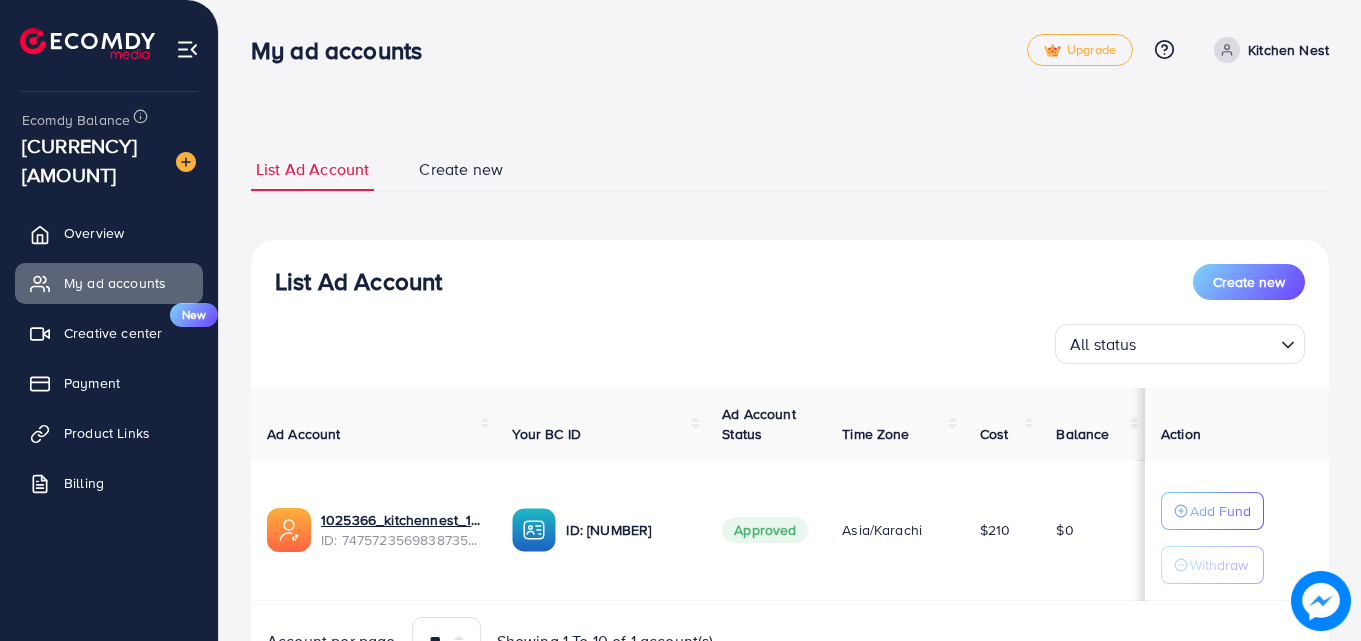 scroll, scrollTop: 0, scrollLeft: 0, axis: both 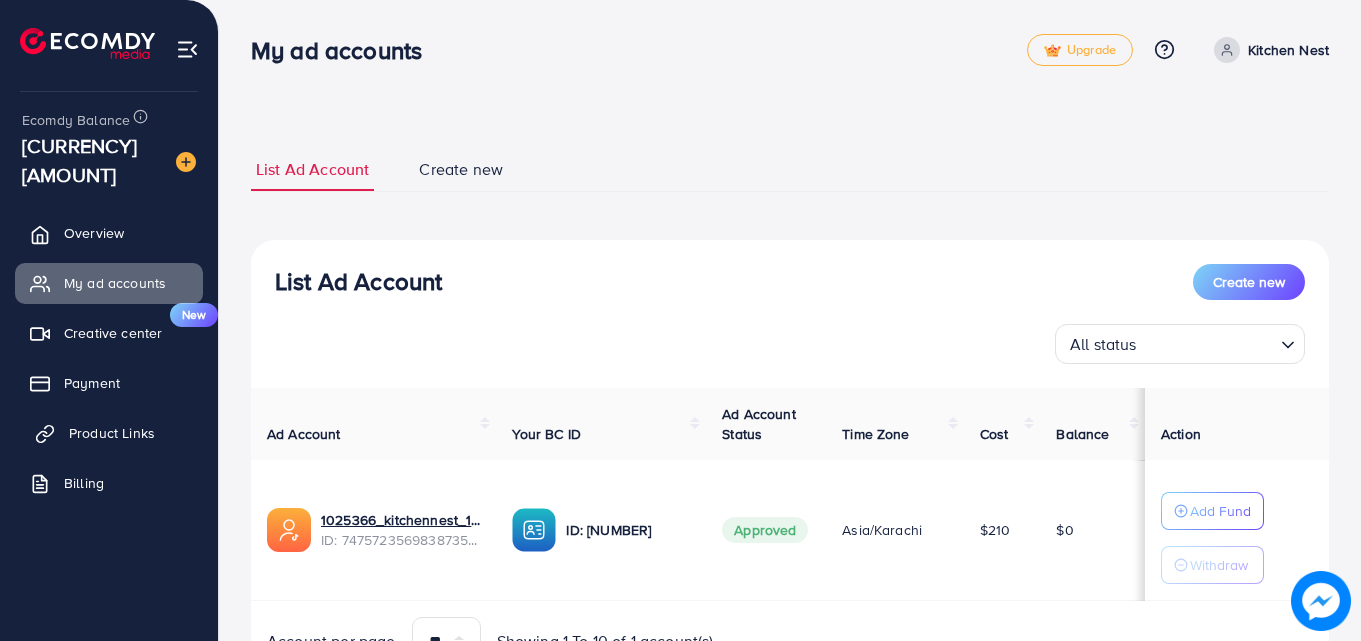 click on "Product Links" at bounding box center [112, 433] 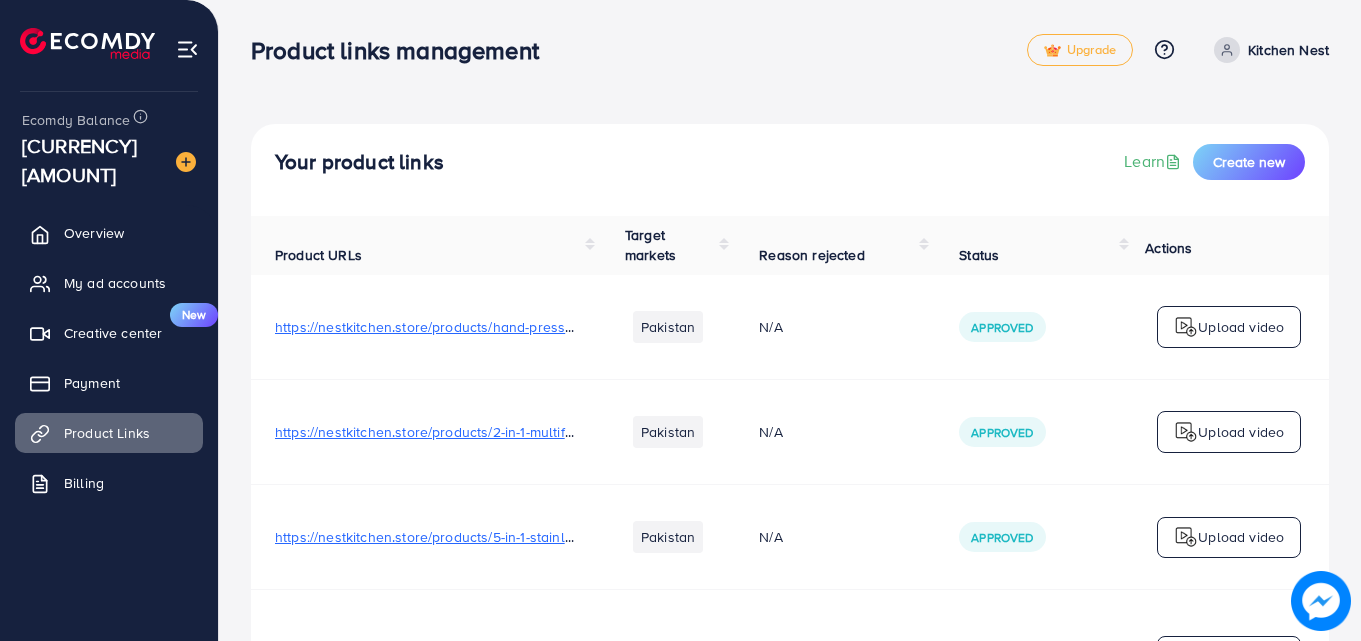 scroll, scrollTop: 0, scrollLeft: 0, axis: both 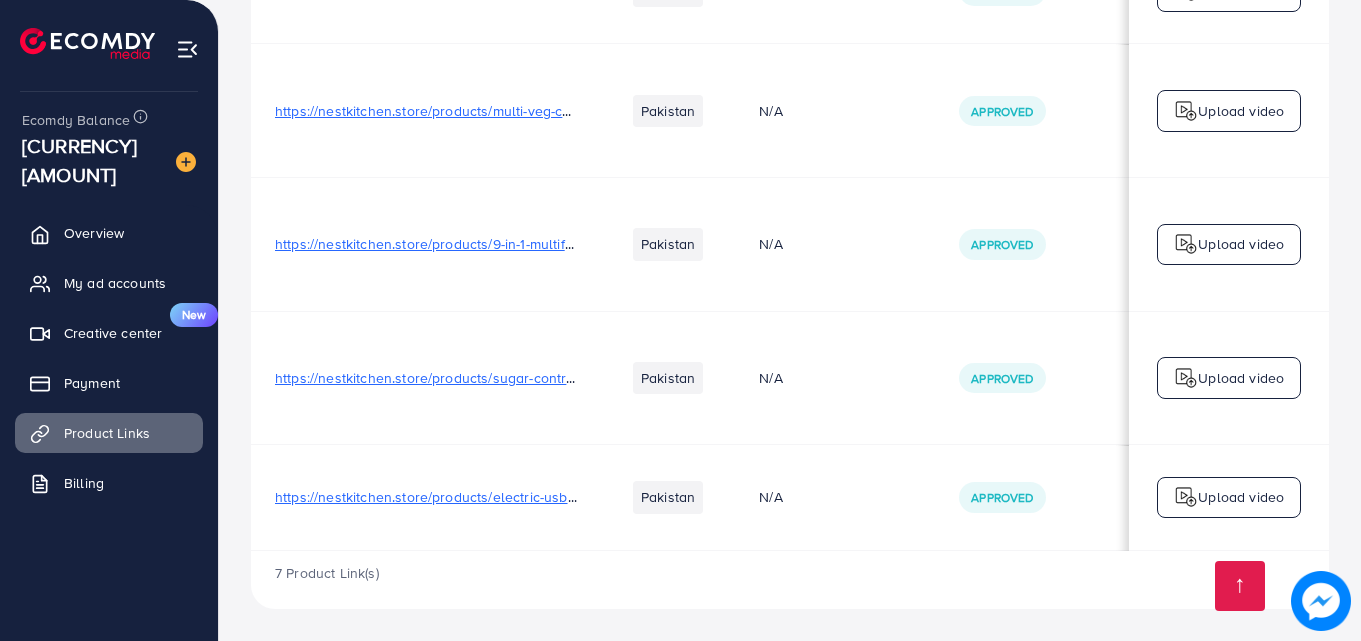 click on "Upload video" at bounding box center [1241, 378] 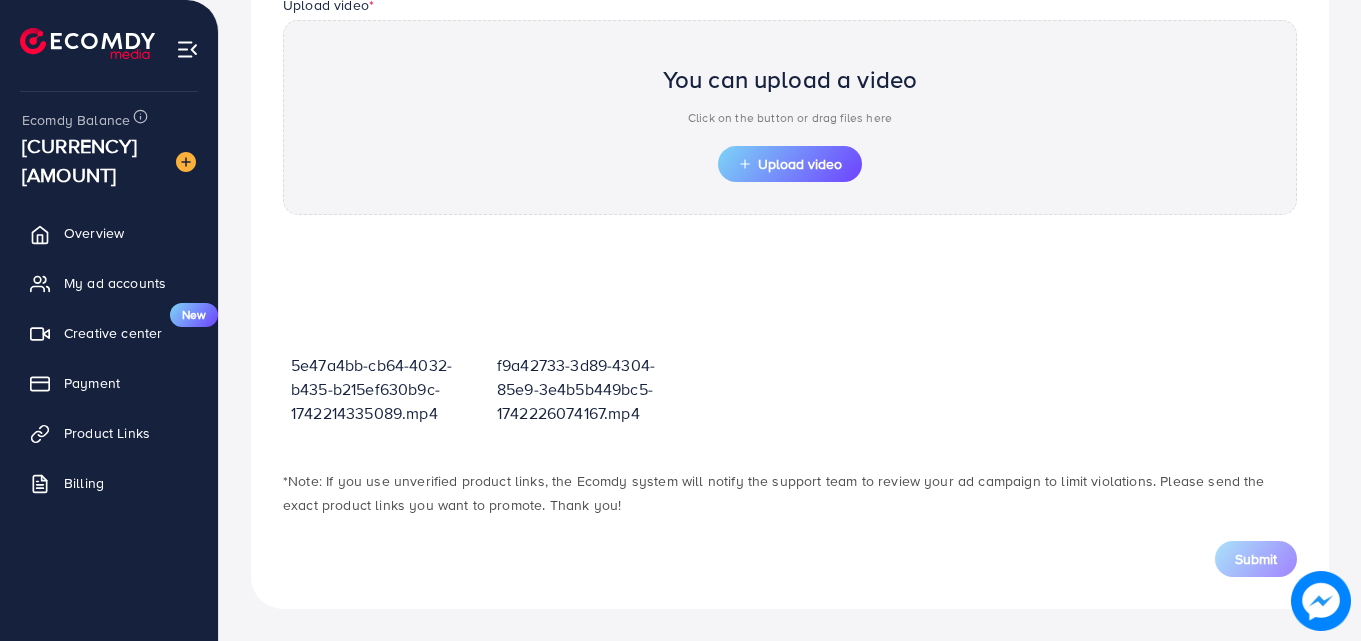 scroll, scrollTop: 0, scrollLeft: 0, axis: both 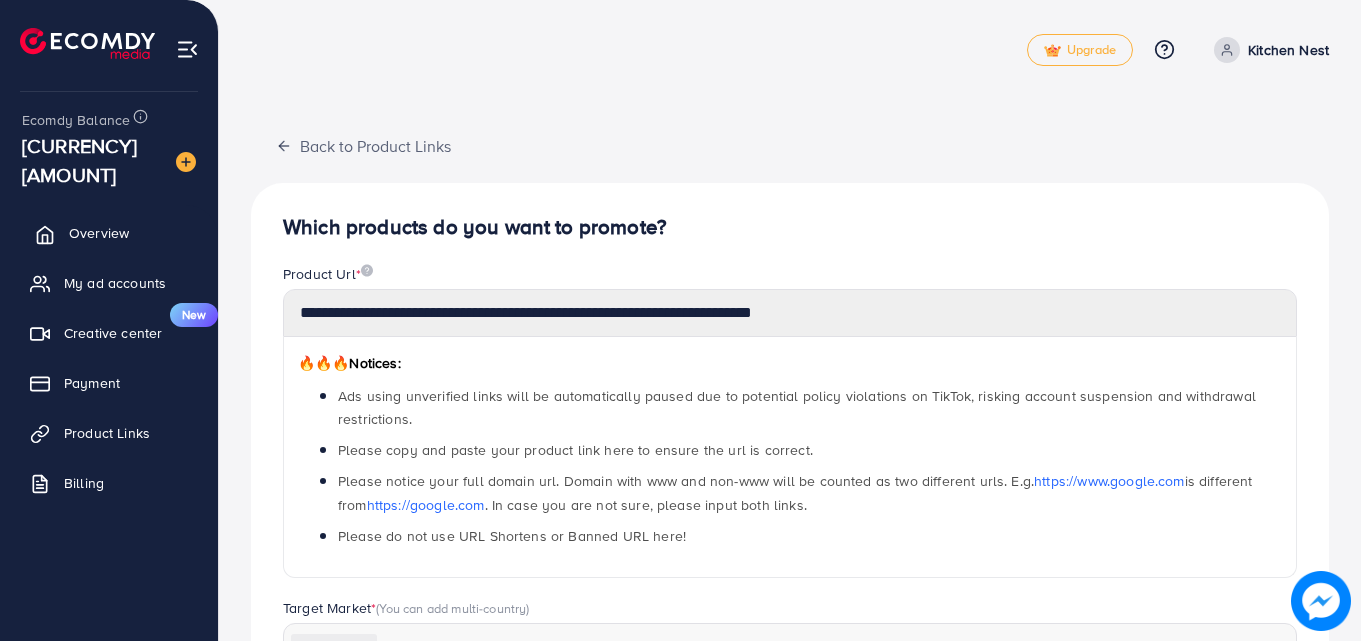 click on "Overview" at bounding box center [99, 233] 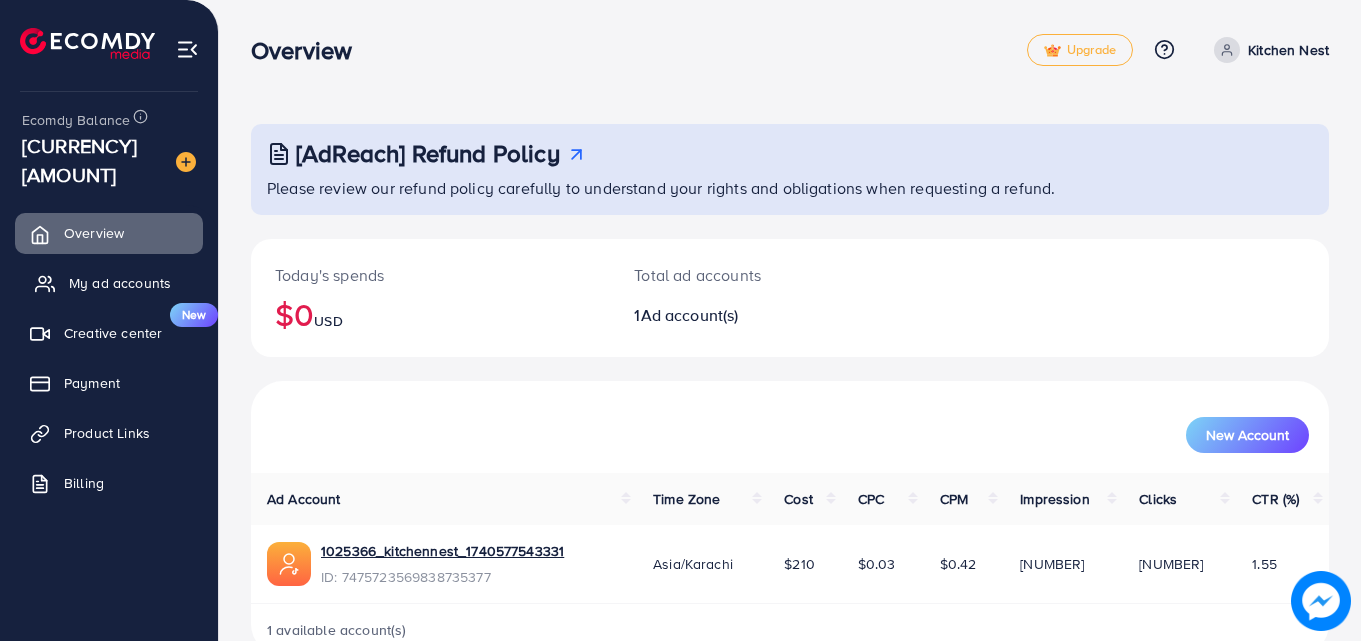 click on "My ad accounts" at bounding box center [120, 283] 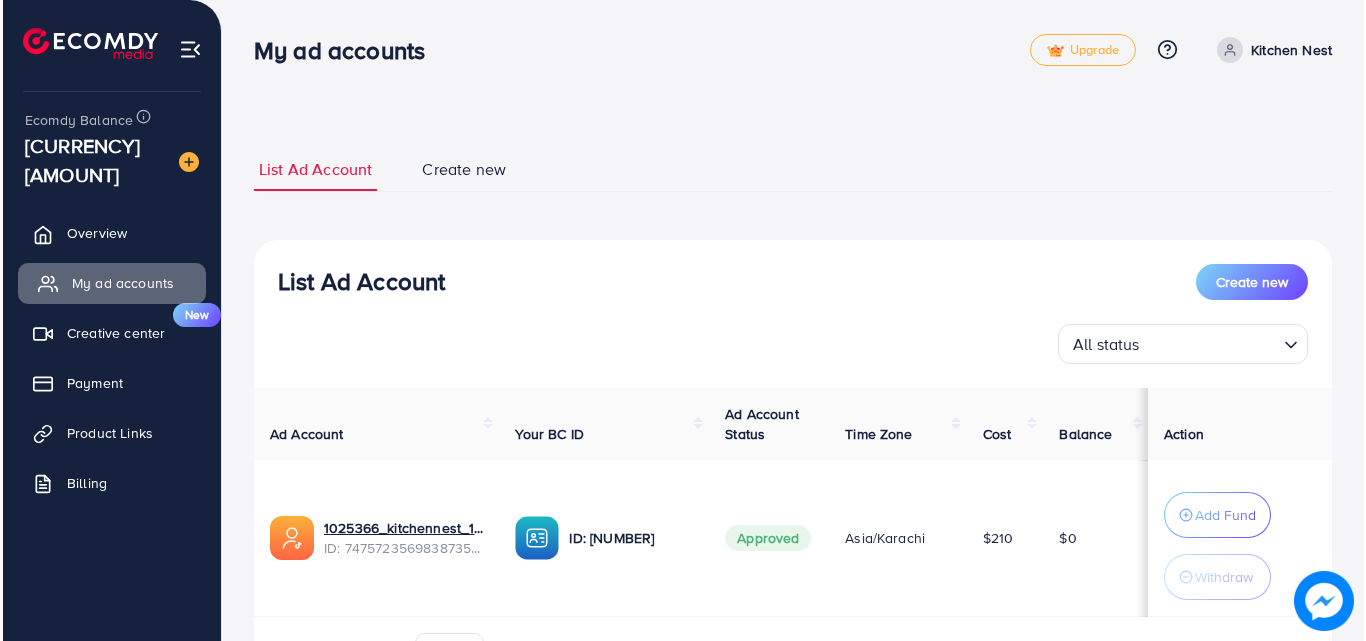 scroll, scrollTop: 120, scrollLeft: 0, axis: vertical 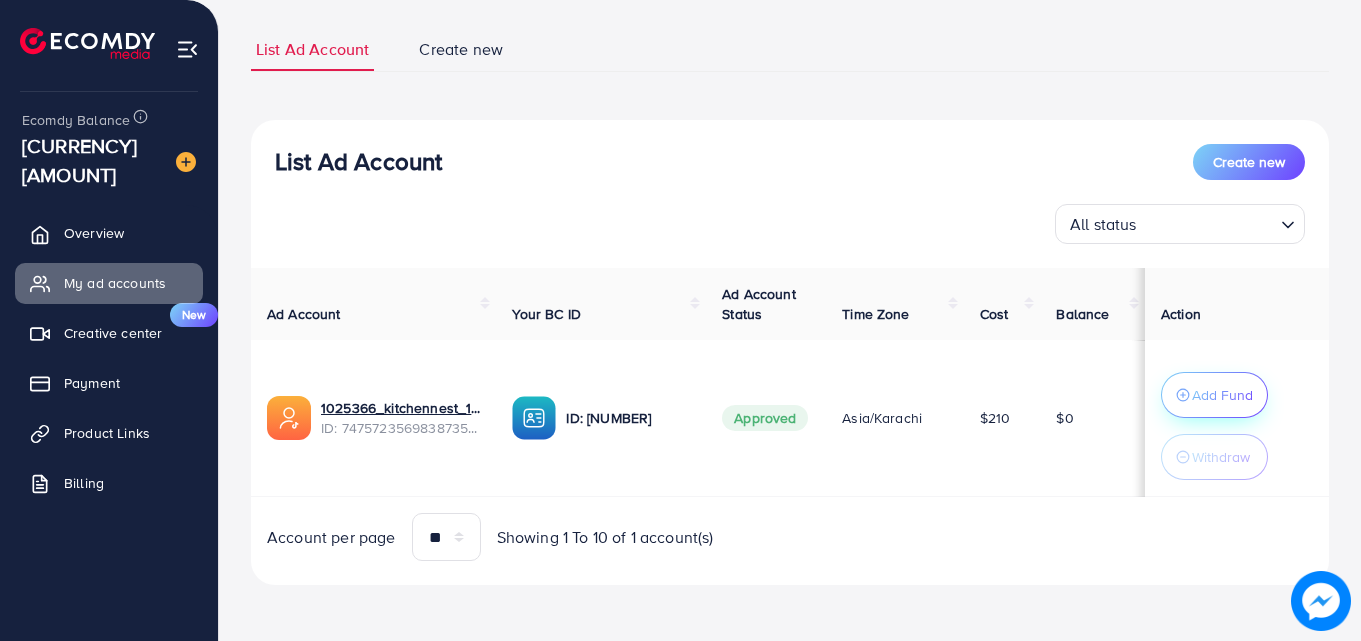 click on "Add Fund" at bounding box center (1222, 395) 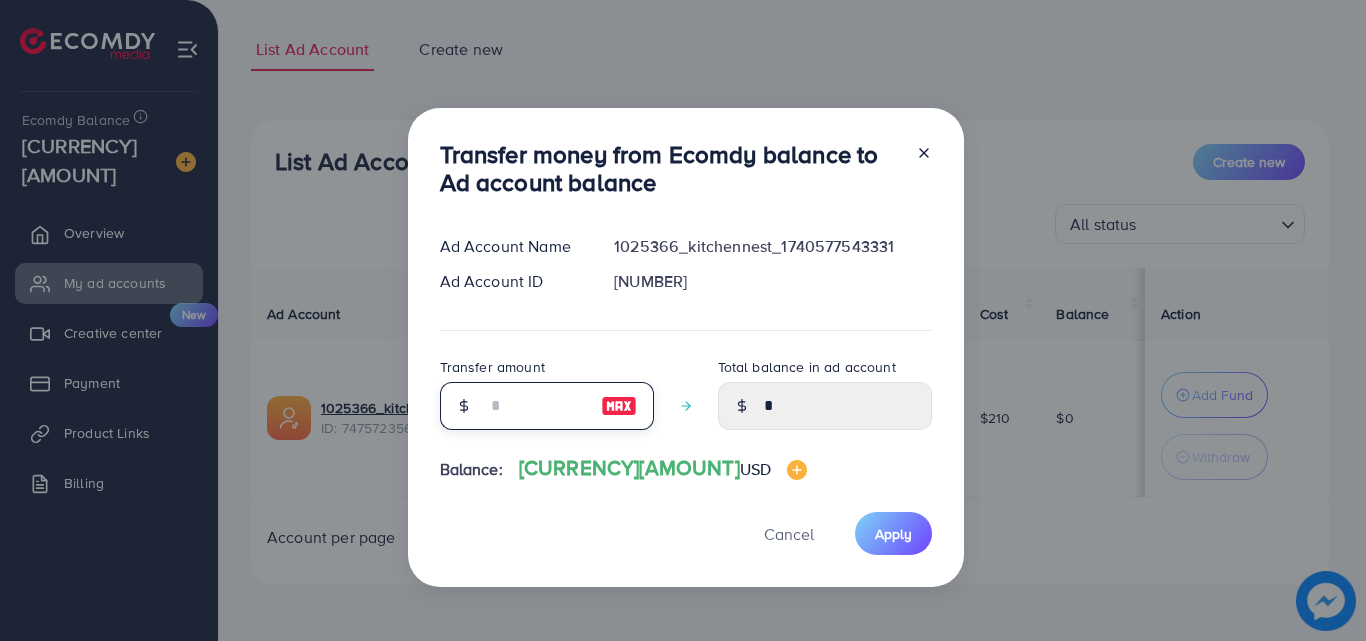 click at bounding box center (536, 406) 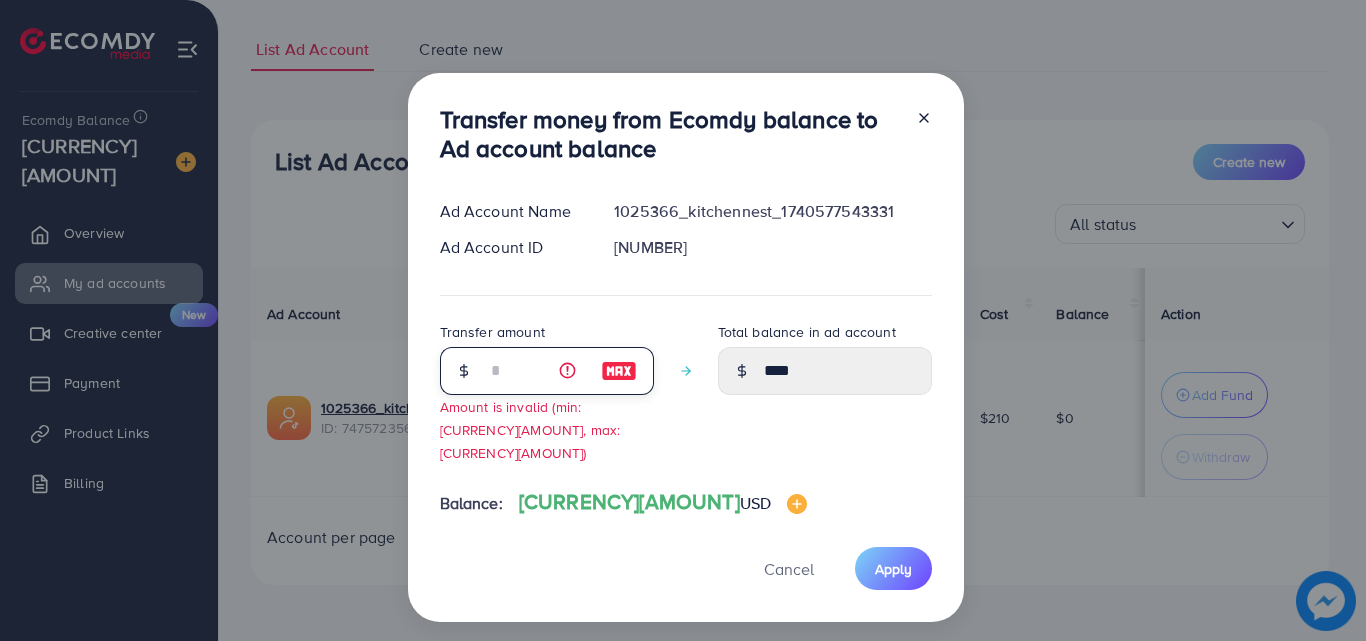 type on "**" 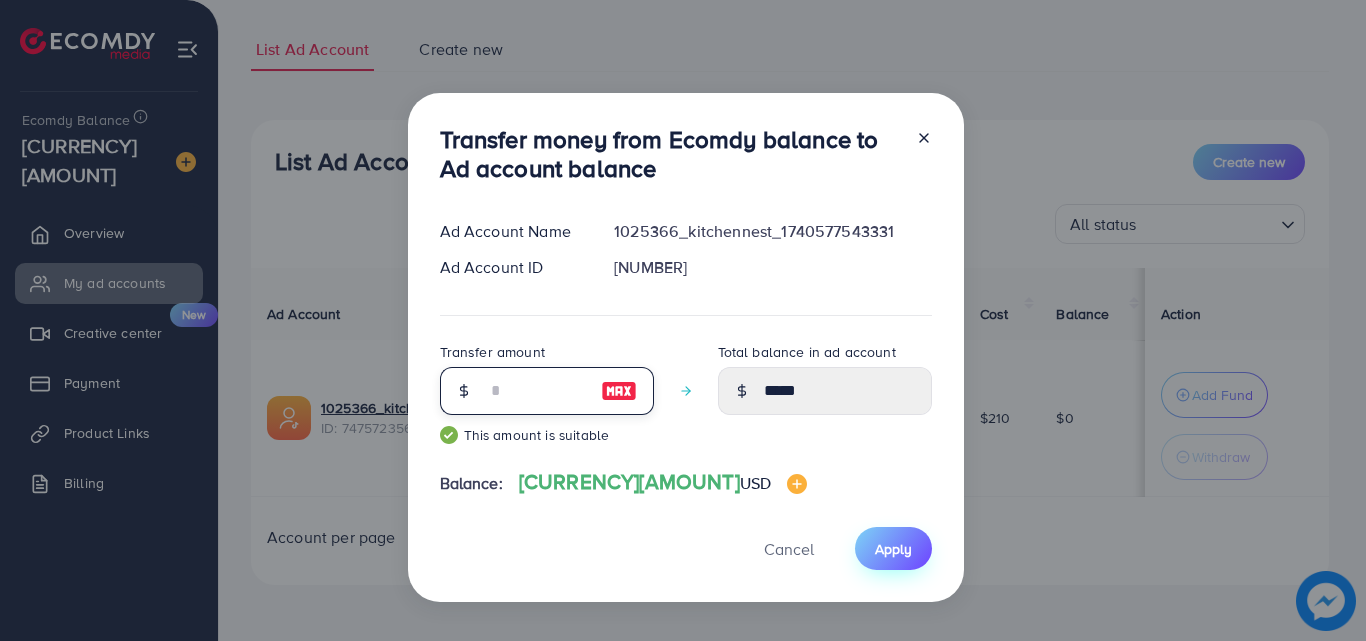 type on "**" 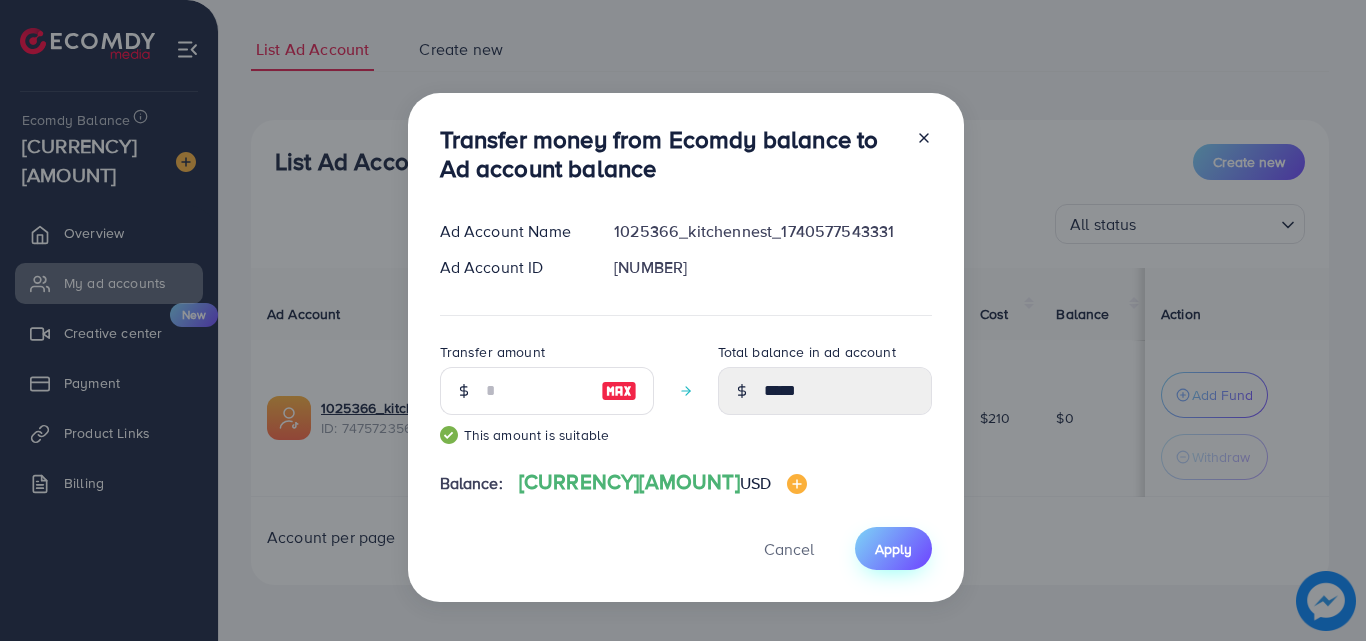 click on "Apply" at bounding box center [893, 549] 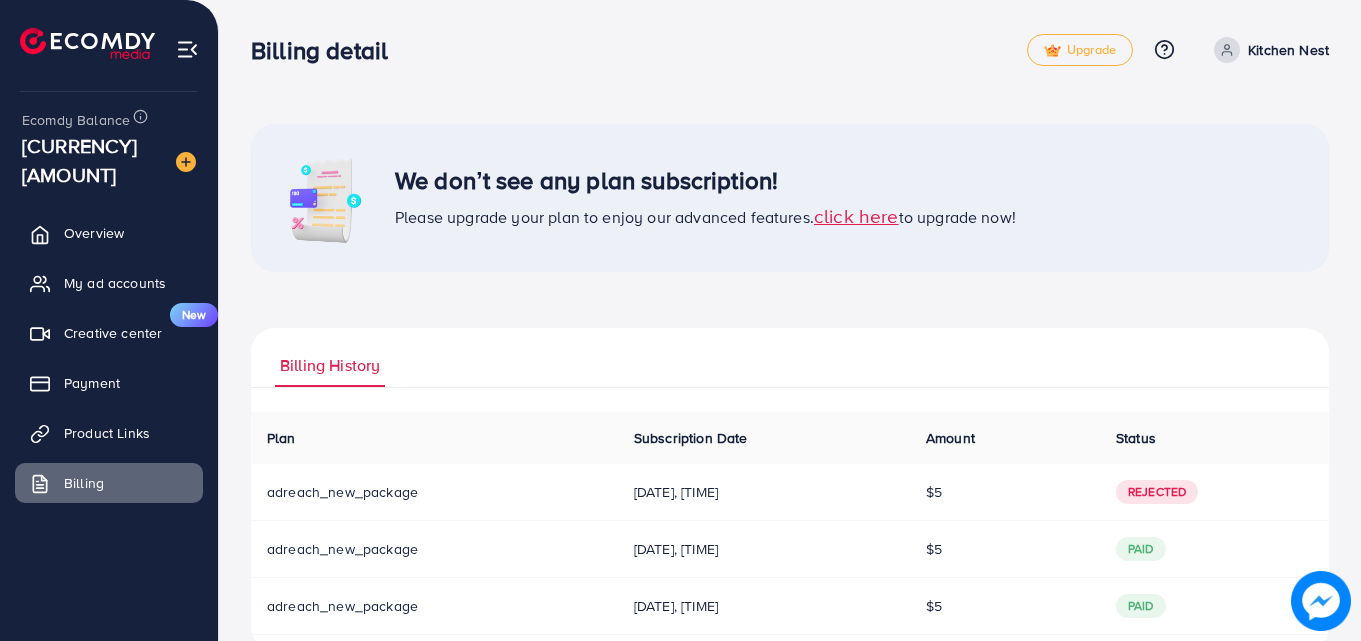 scroll, scrollTop: 42, scrollLeft: 0, axis: vertical 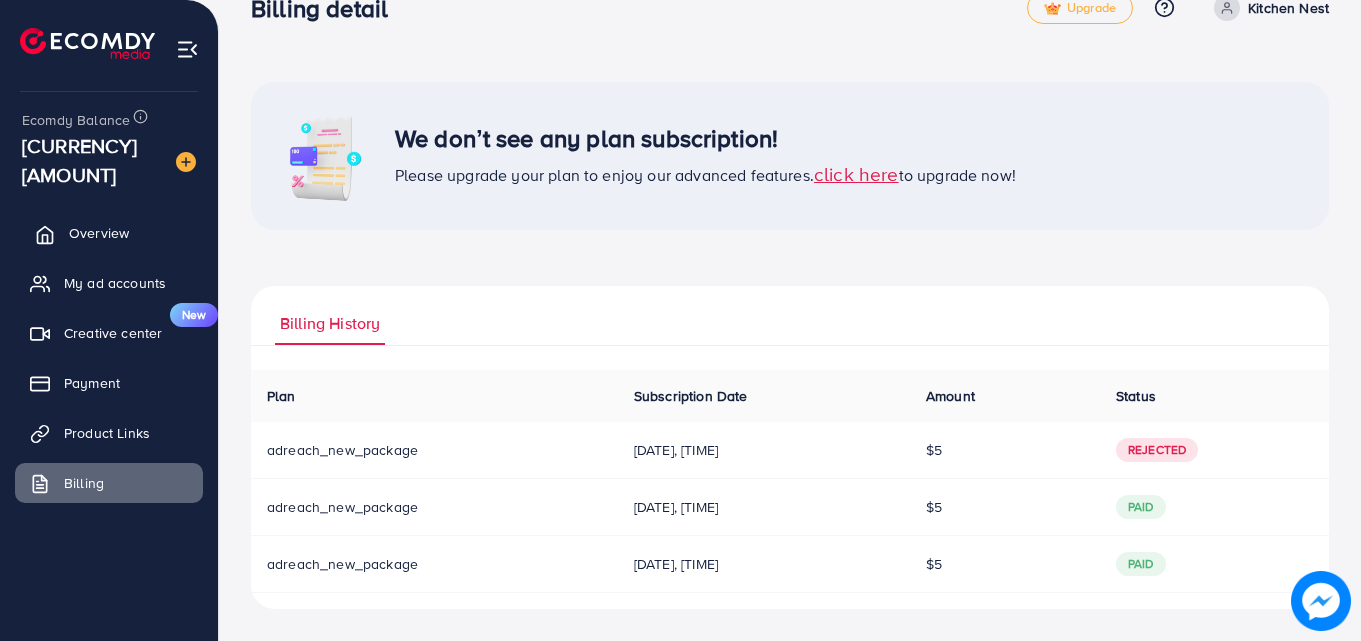 click on "Overview" at bounding box center [99, 233] 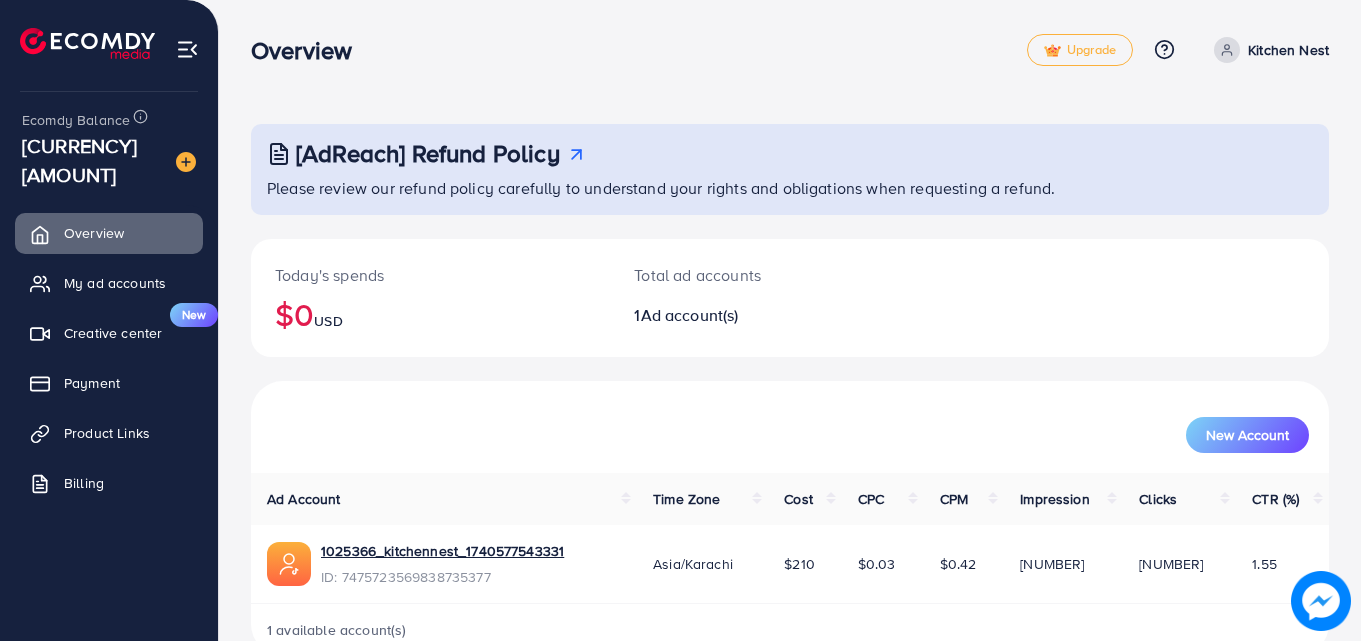scroll, scrollTop: 47, scrollLeft: 0, axis: vertical 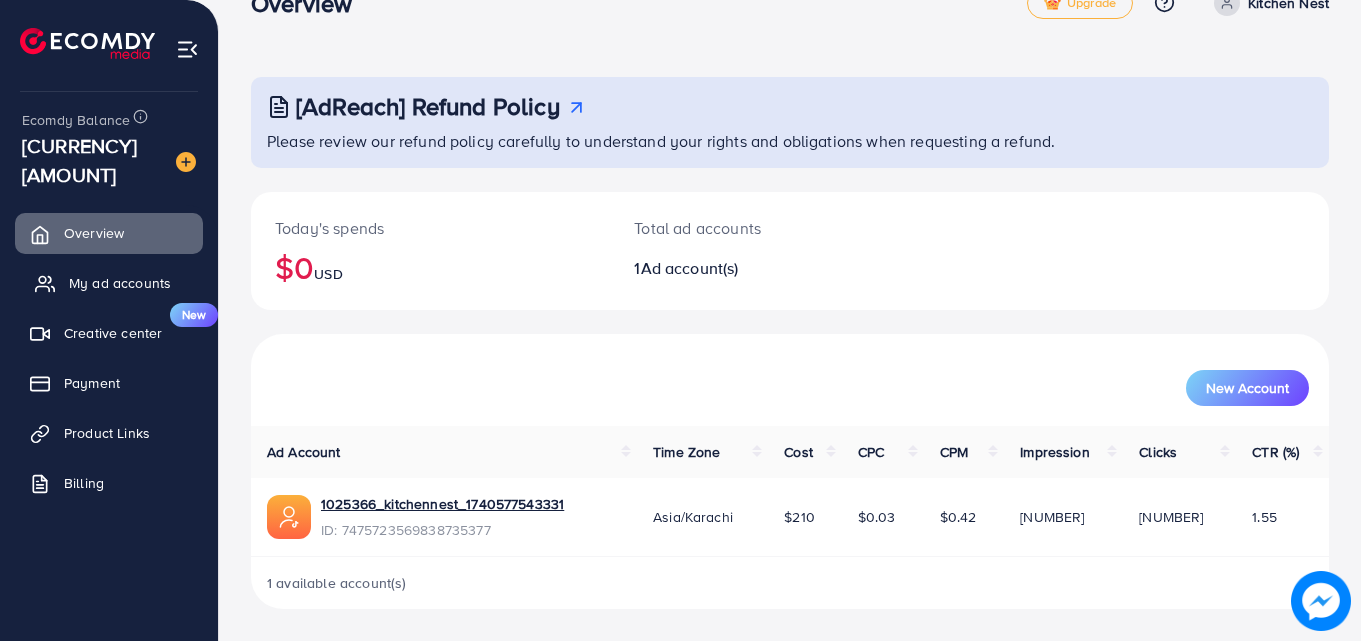 click on "My ad accounts" at bounding box center (120, 283) 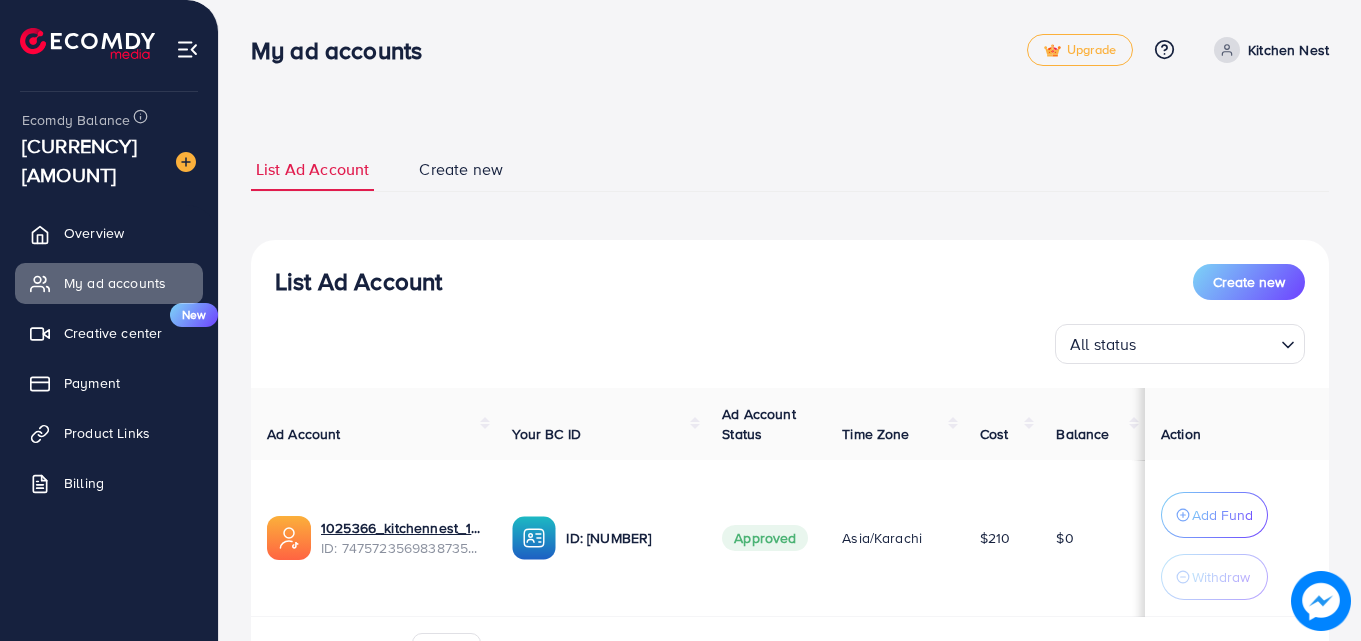 scroll, scrollTop: 120, scrollLeft: 0, axis: vertical 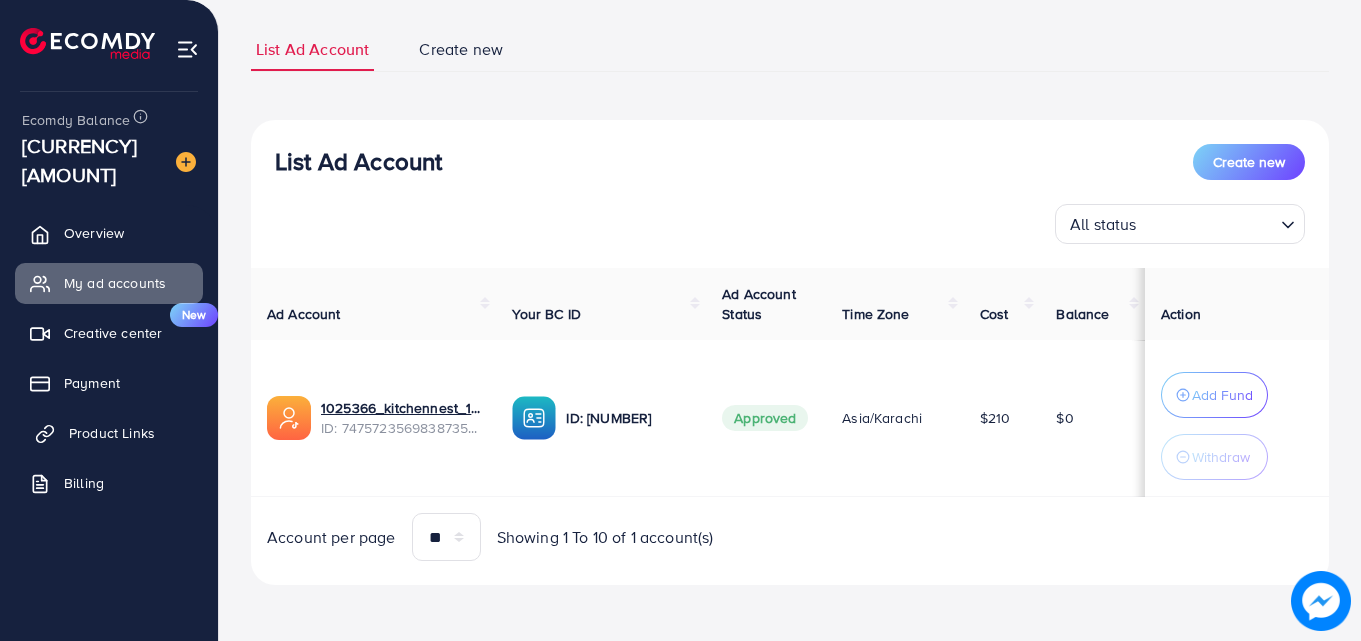 click on "Product Links" at bounding box center (112, 433) 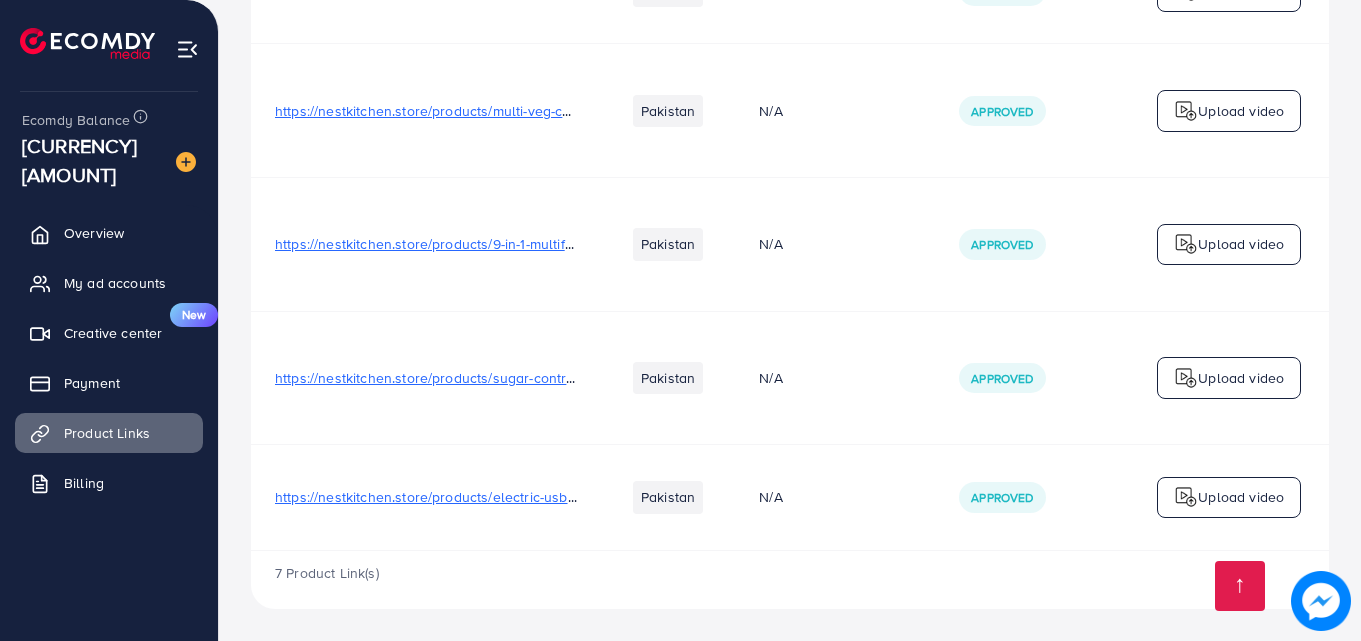 scroll, scrollTop: 0, scrollLeft: 0, axis: both 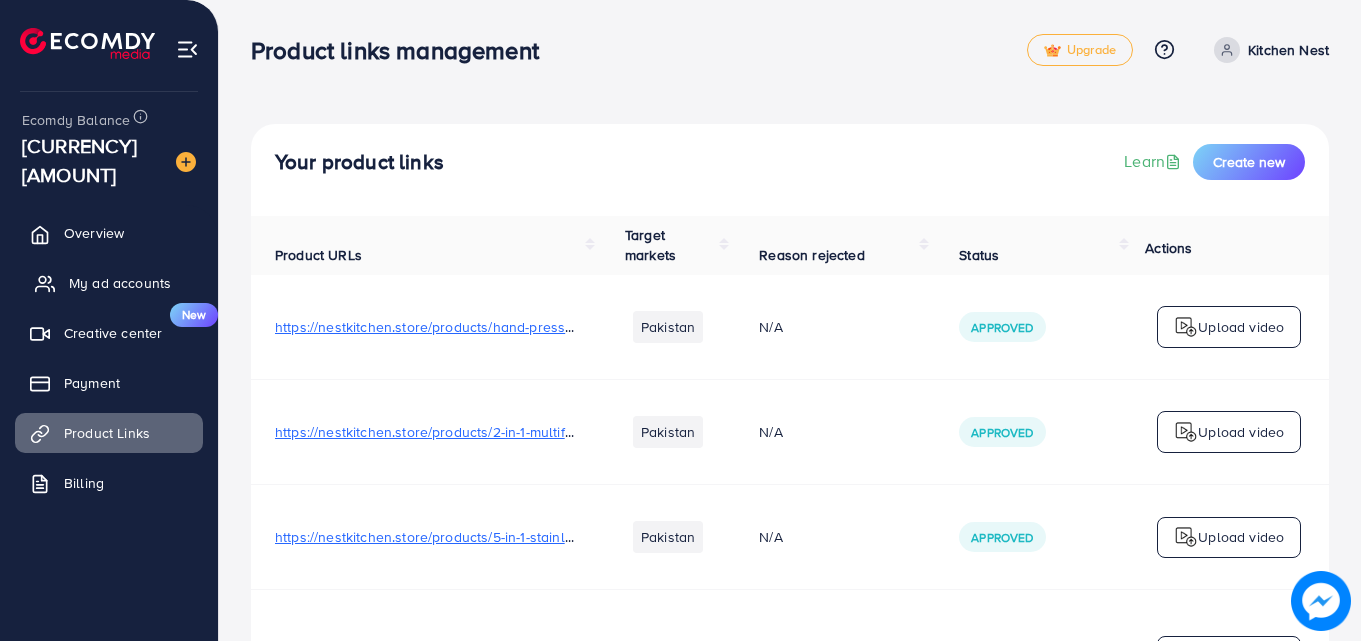 click on "My ad accounts" at bounding box center (120, 283) 